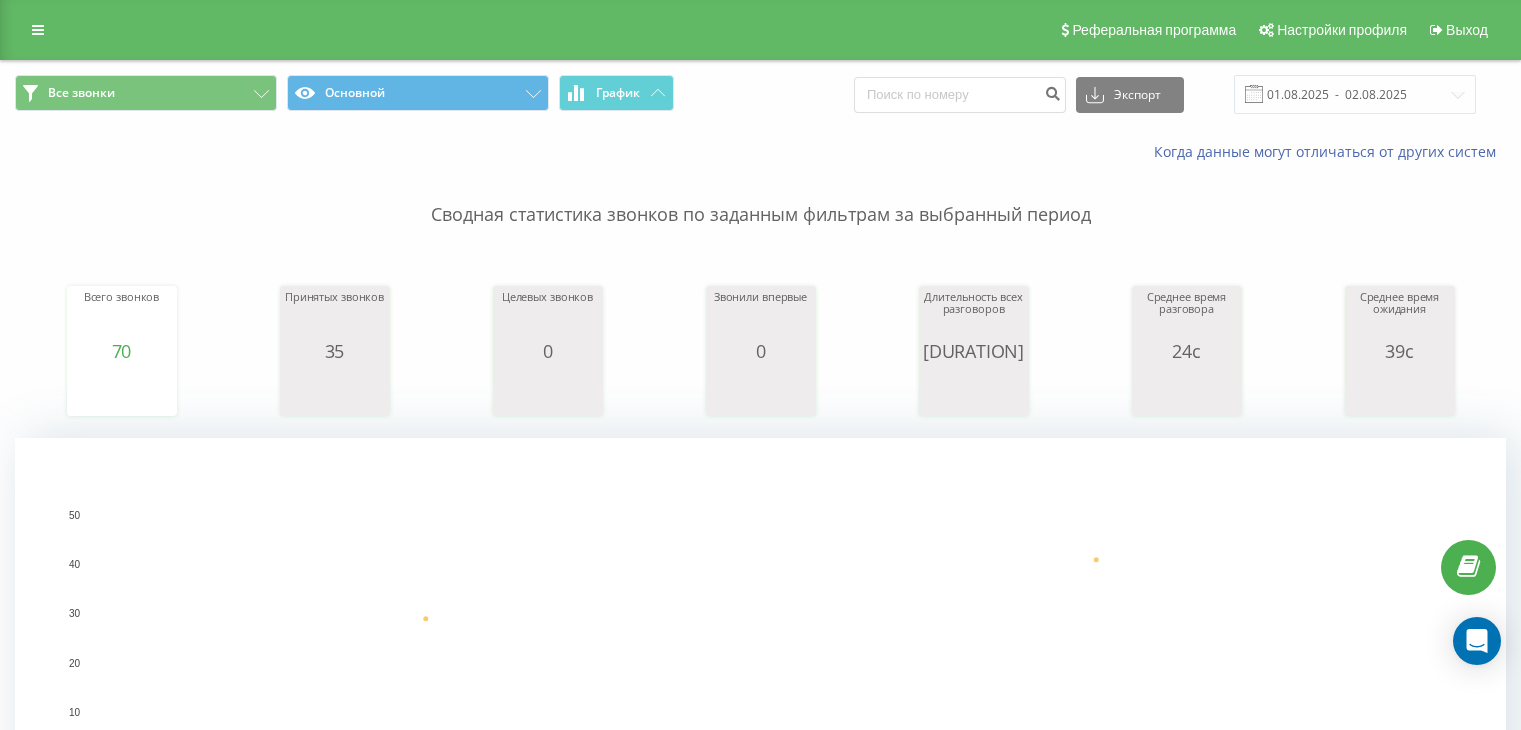 scroll, scrollTop: 3691, scrollLeft: 0, axis: vertical 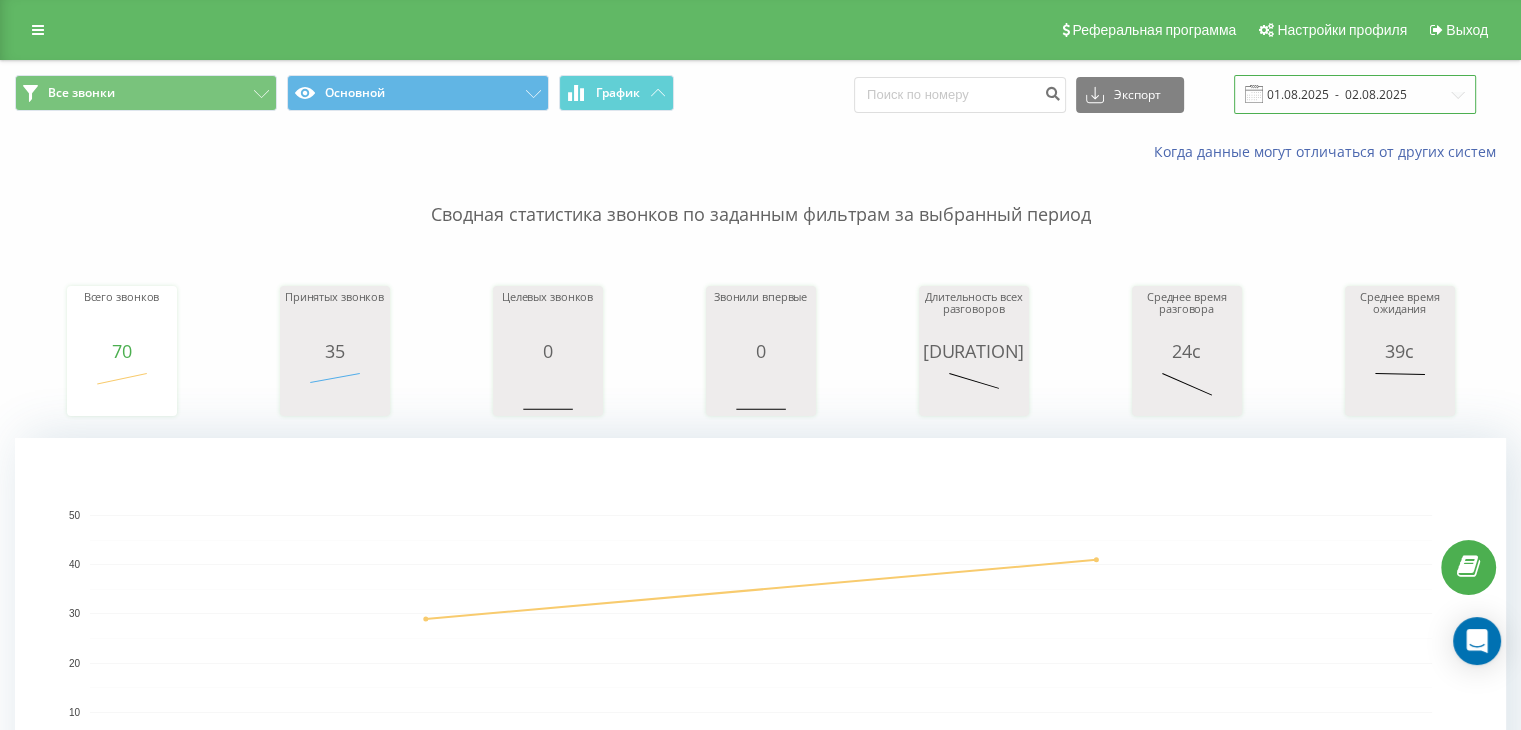 click on "01.08.2025  -  02.08.2025" at bounding box center (1355, 94) 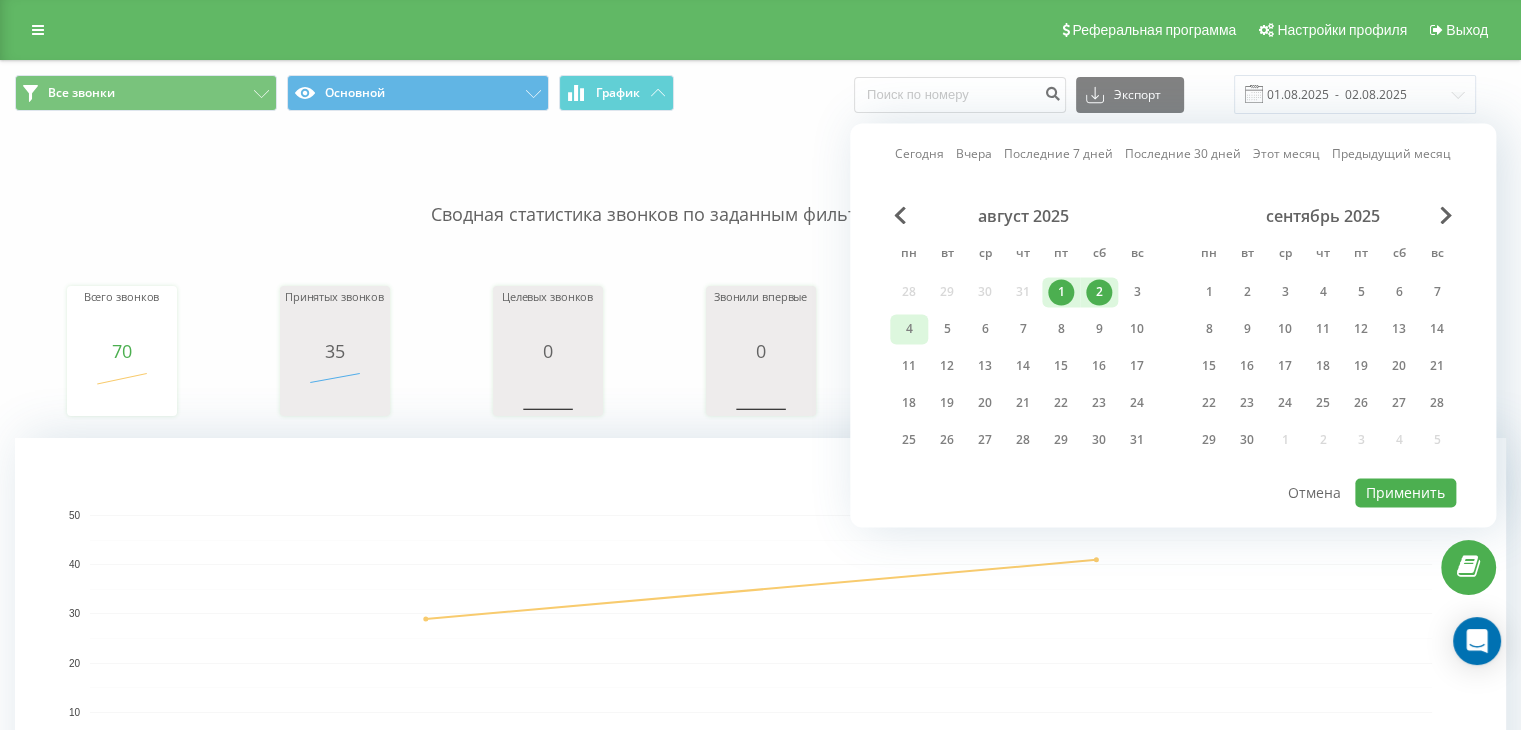 click on "4" at bounding box center [909, 329] 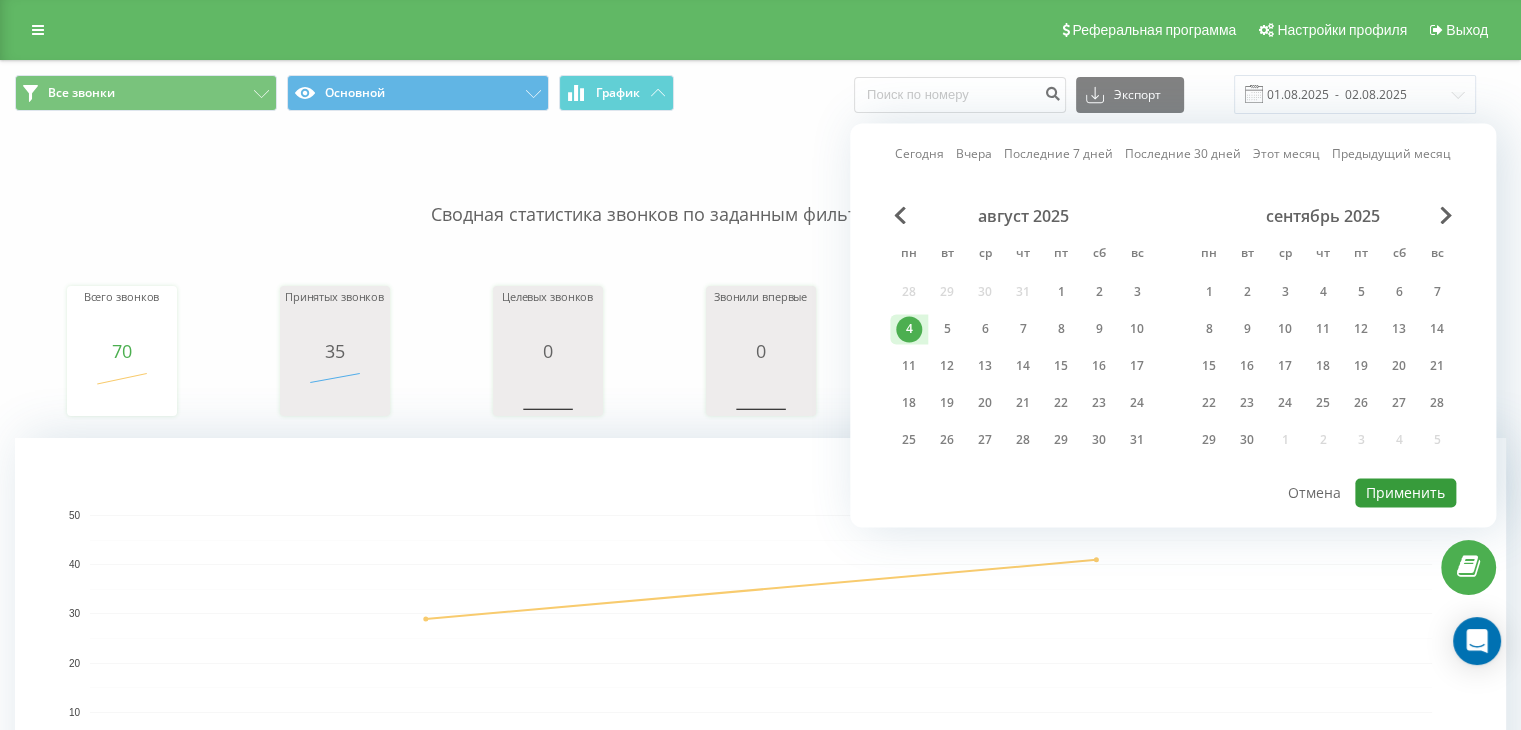 click on "Применить" at bounding box center [1405, 492] 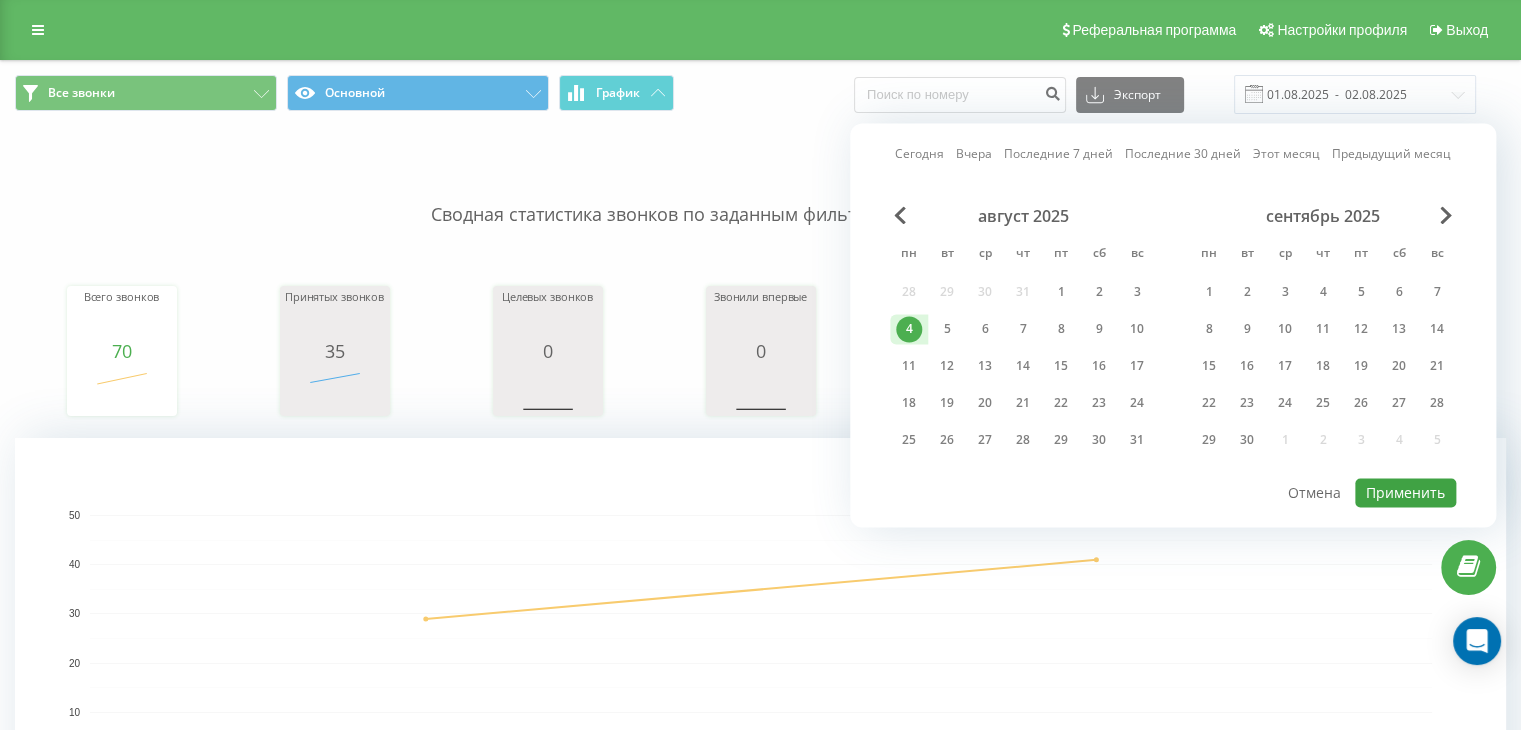 type on "04.08.2025  -  04.08.2025" 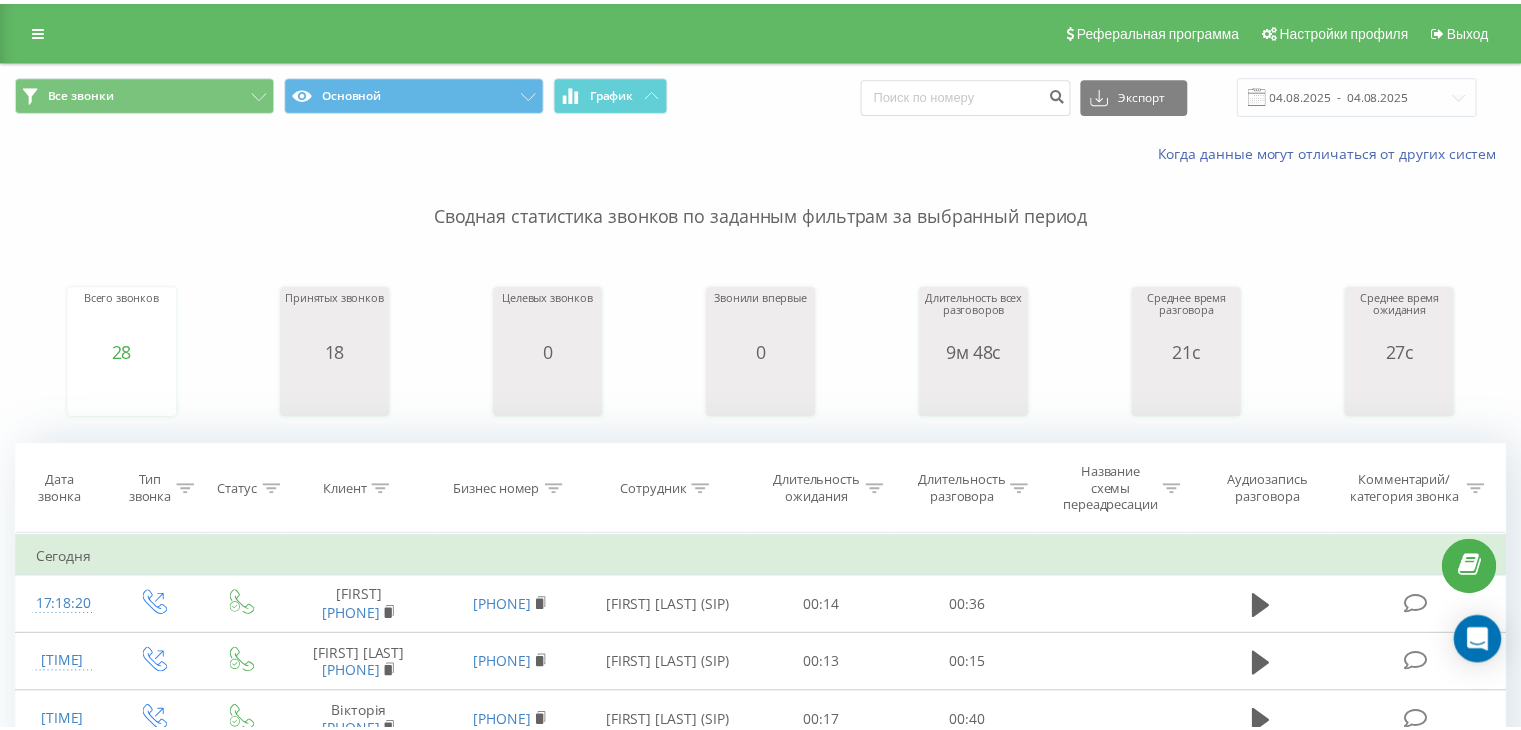 scroll, scrollTop: 0, scrollLeft: 0, axis: both 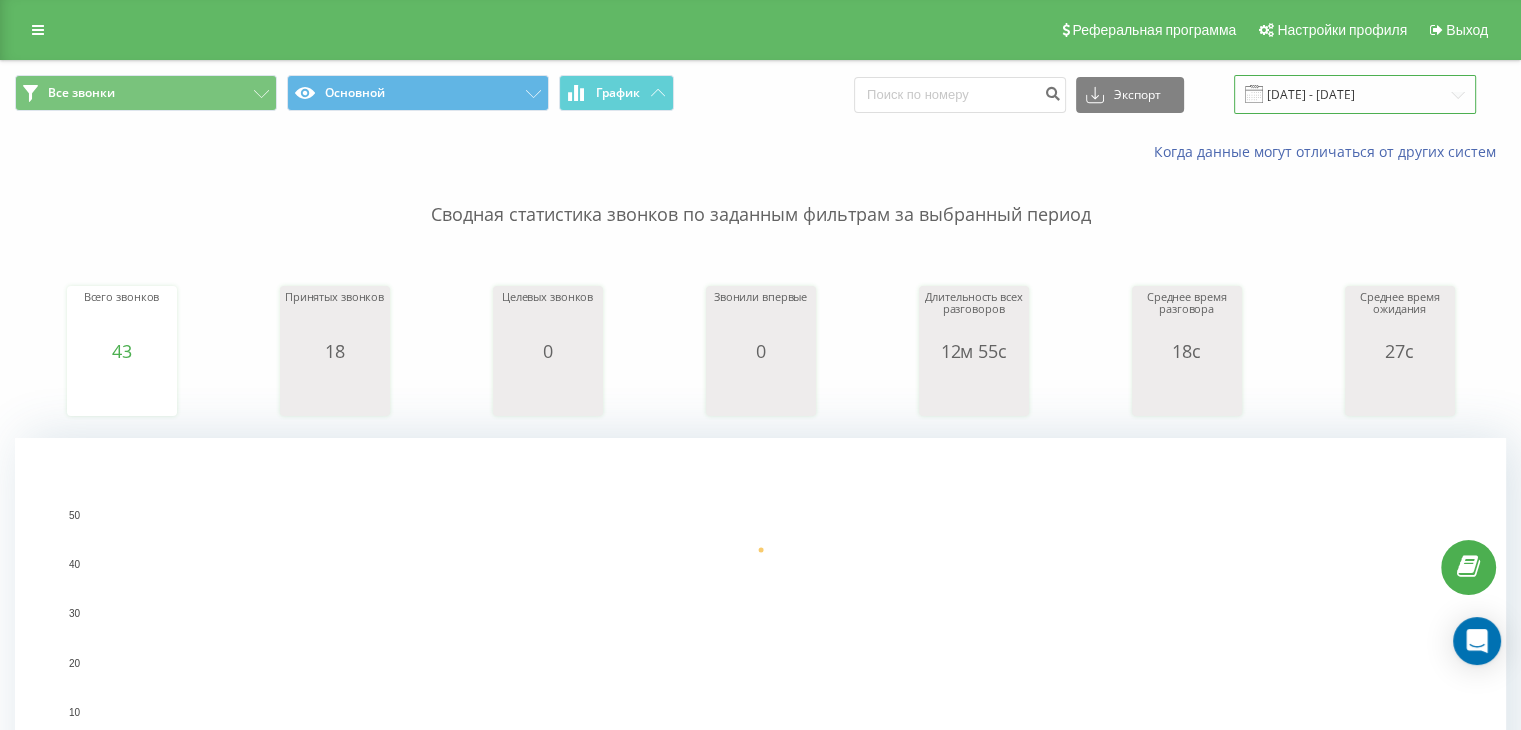 click on "18.07.2025  -  18.07.2025" at bounding box center [1355, 94] 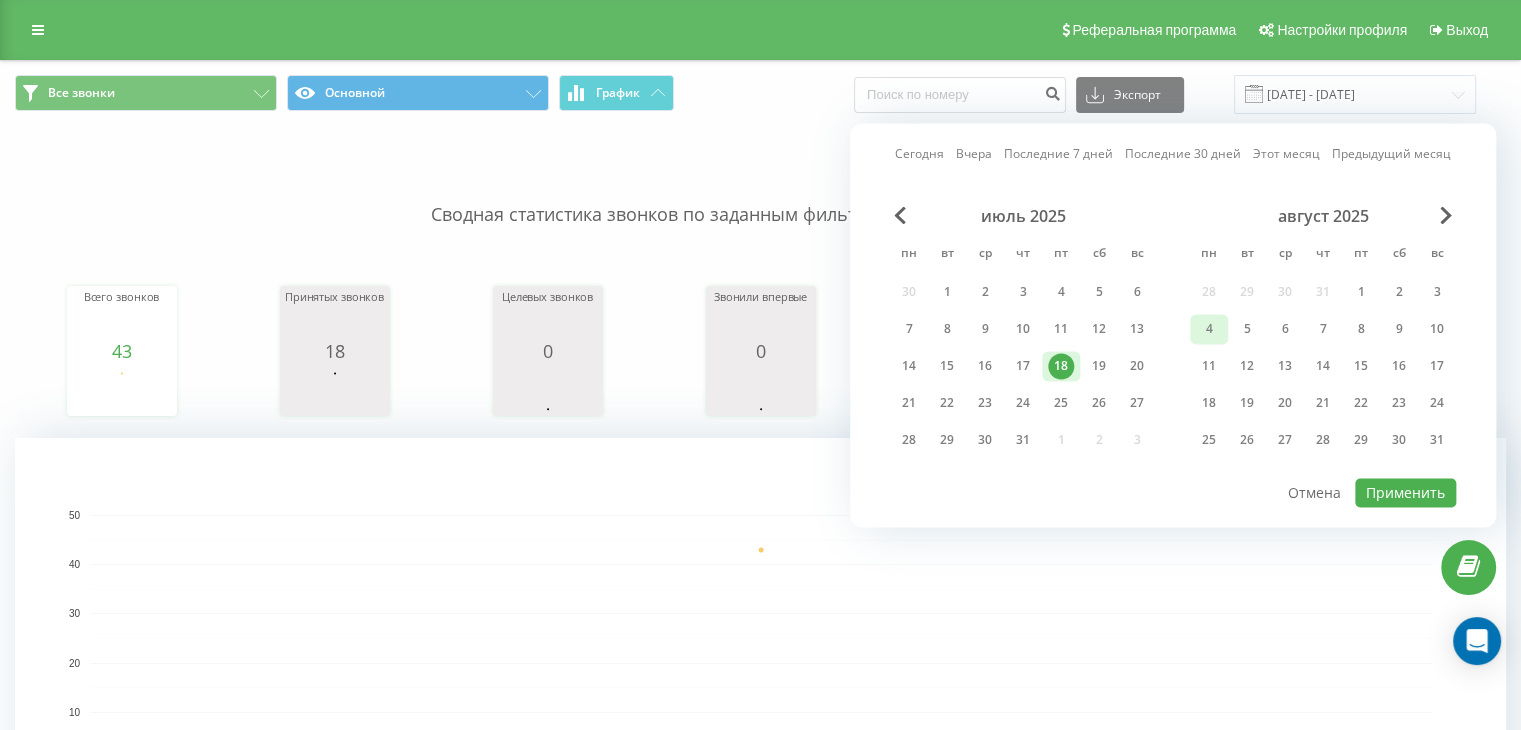 click on "4" at bounding box center (1209, 329) 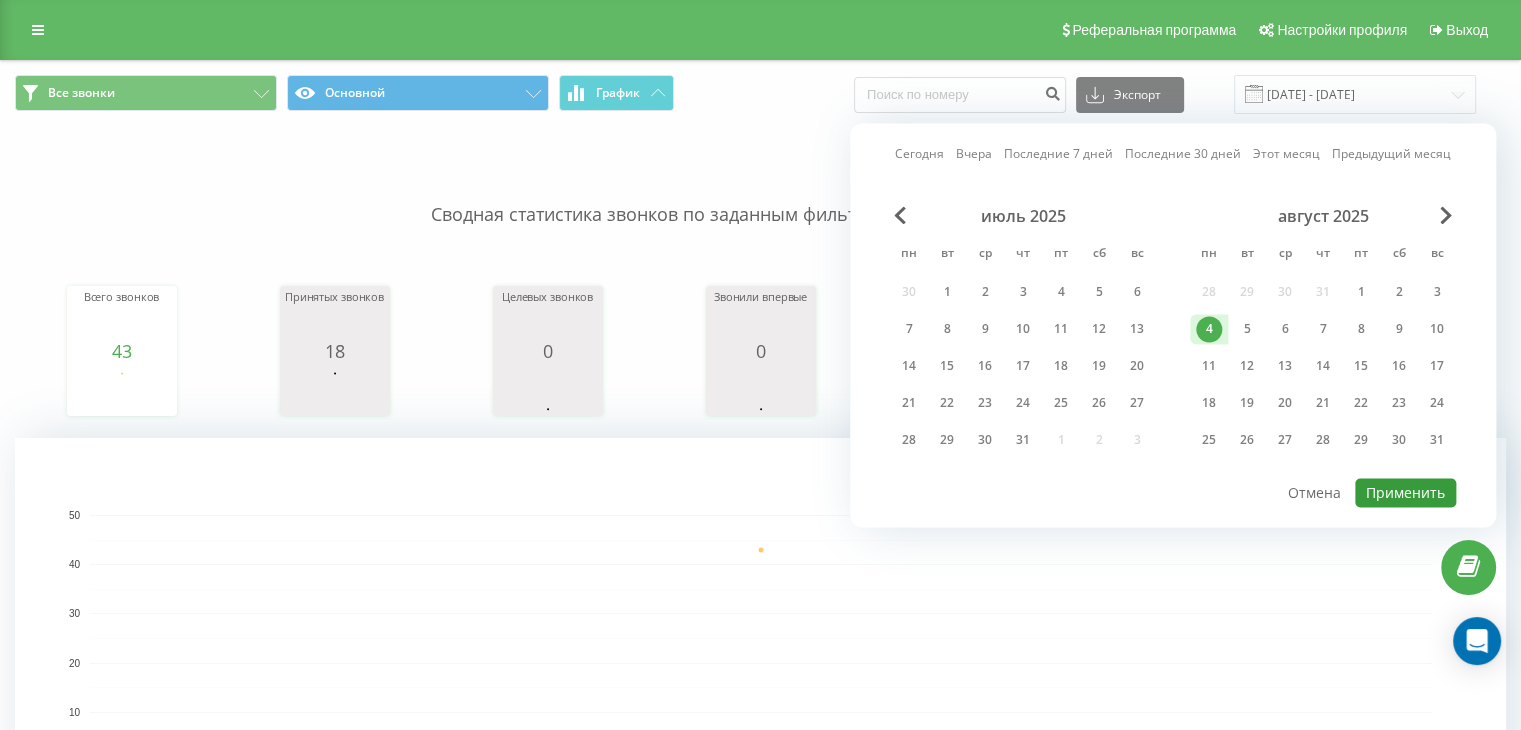 click on "Применить" at bounding box center (1405, 492) 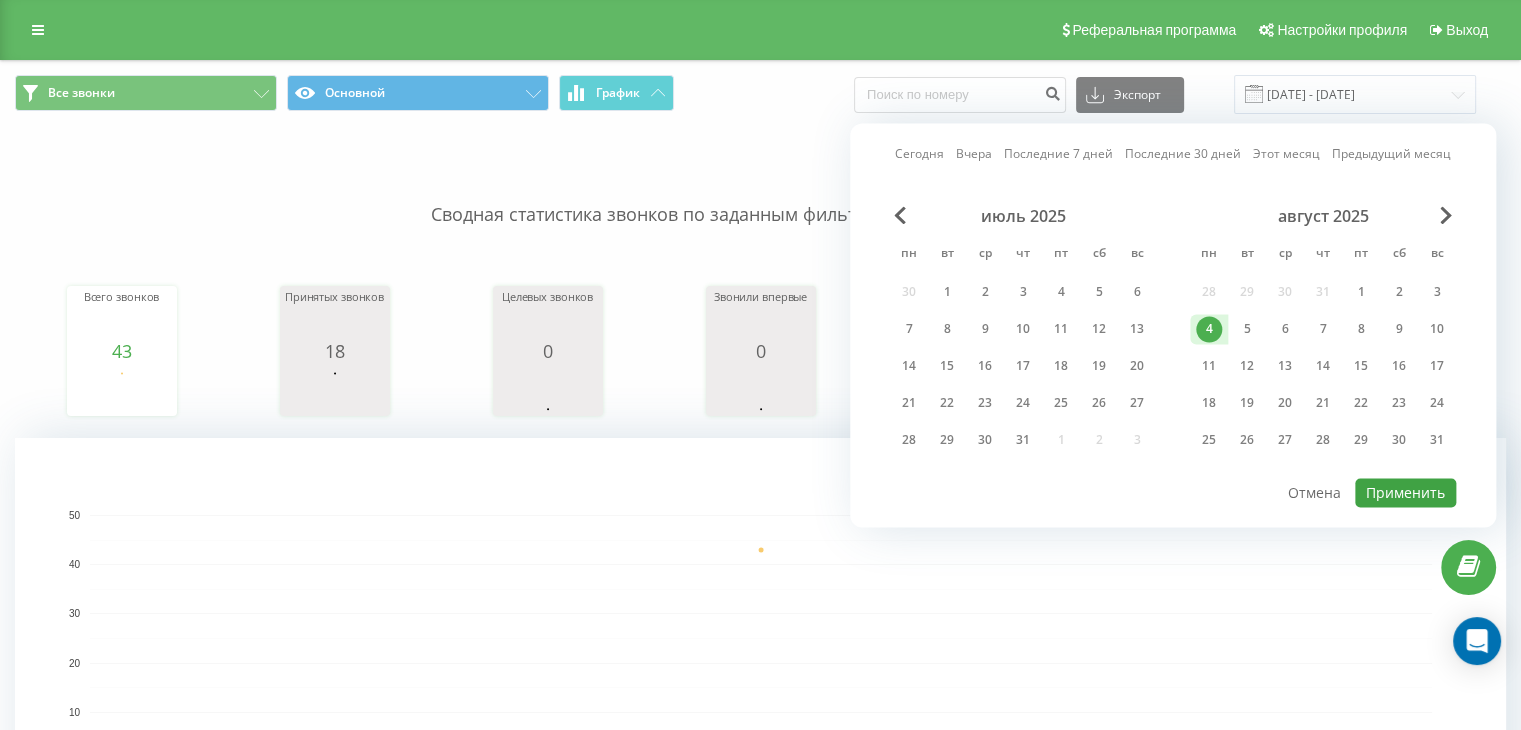 type on "04.08.2025  -  04.08.2025" 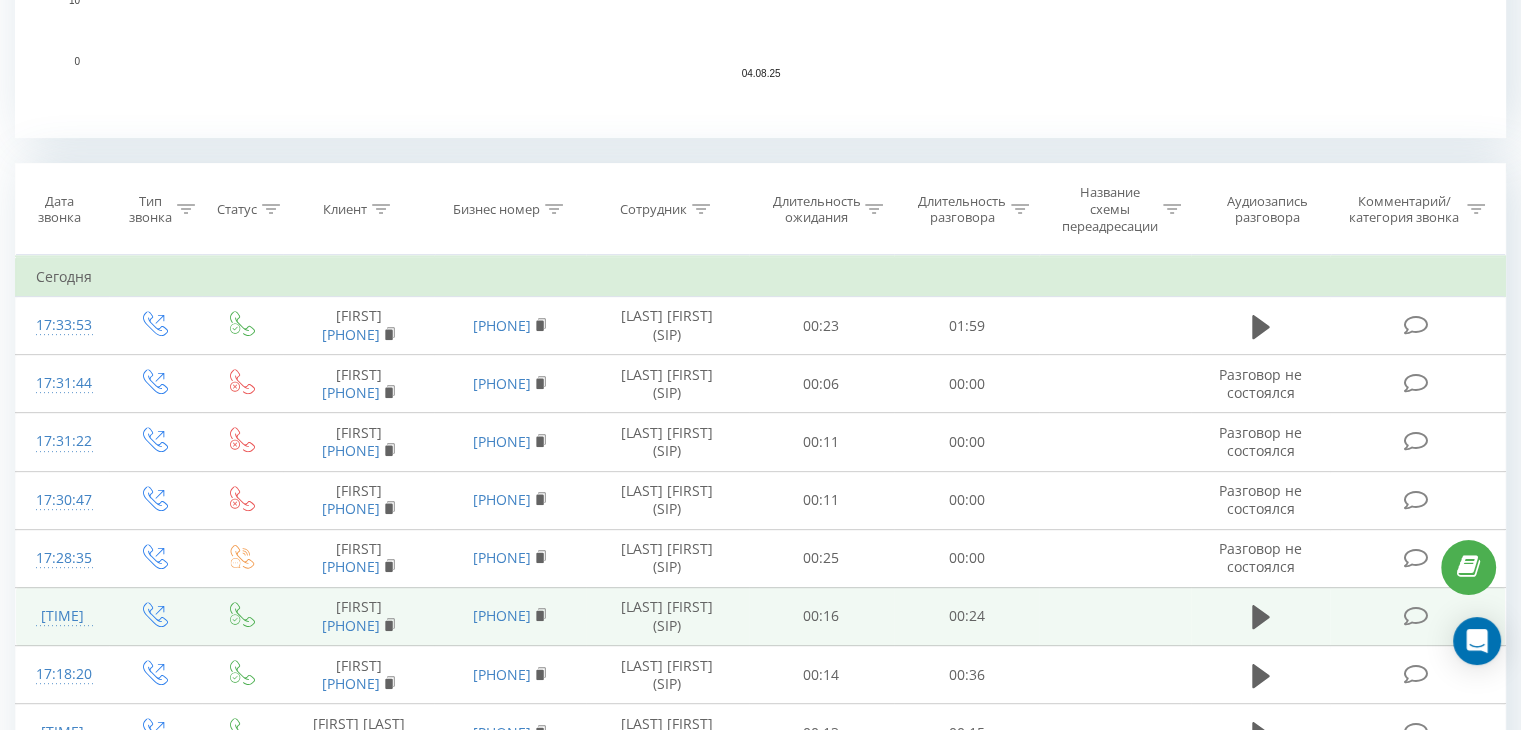 scroll, scrollTop: 1000, scrollLeft: 0, axis: vertical 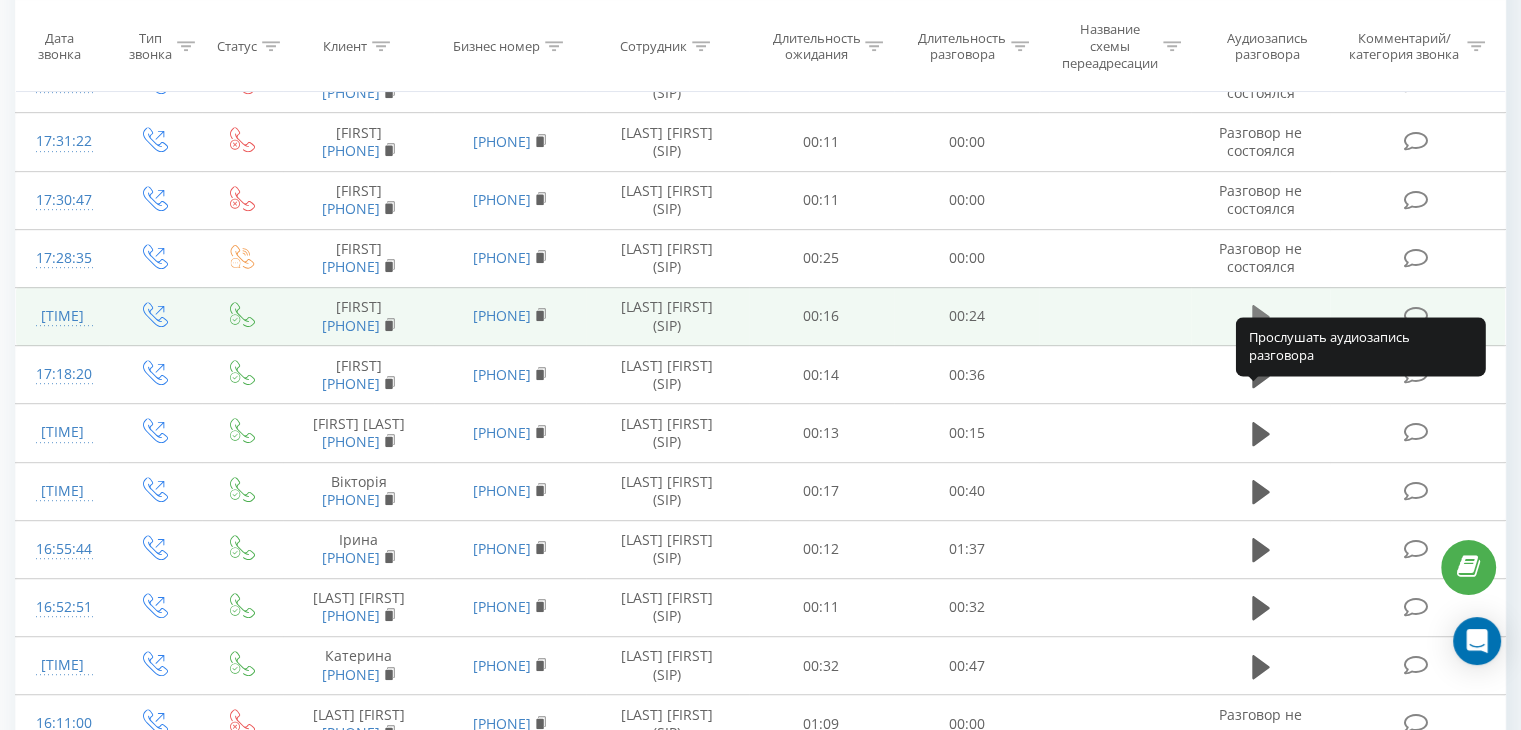 click 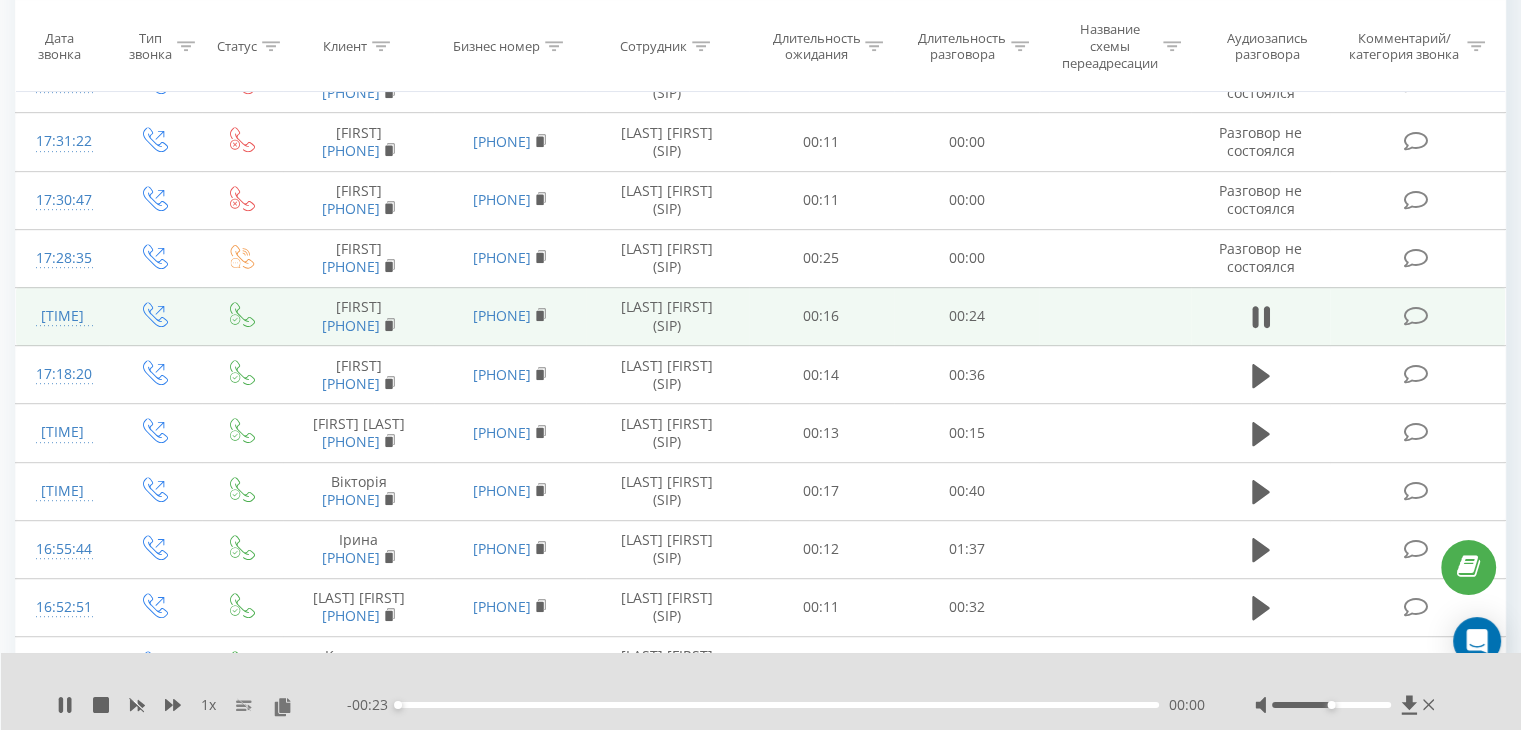 click on "00:00" at bounding box center [778, 705] 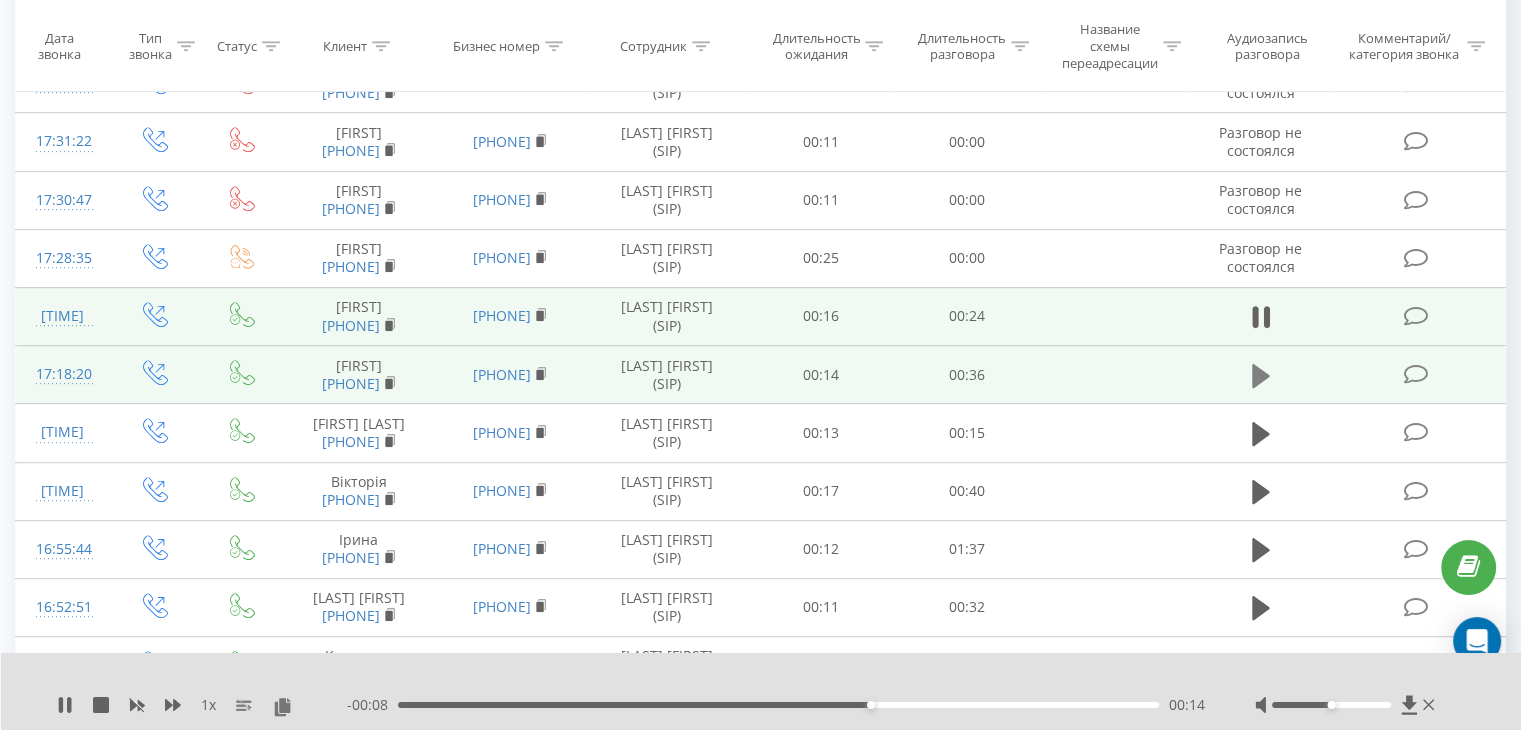click at bounding box center (1261, 376) 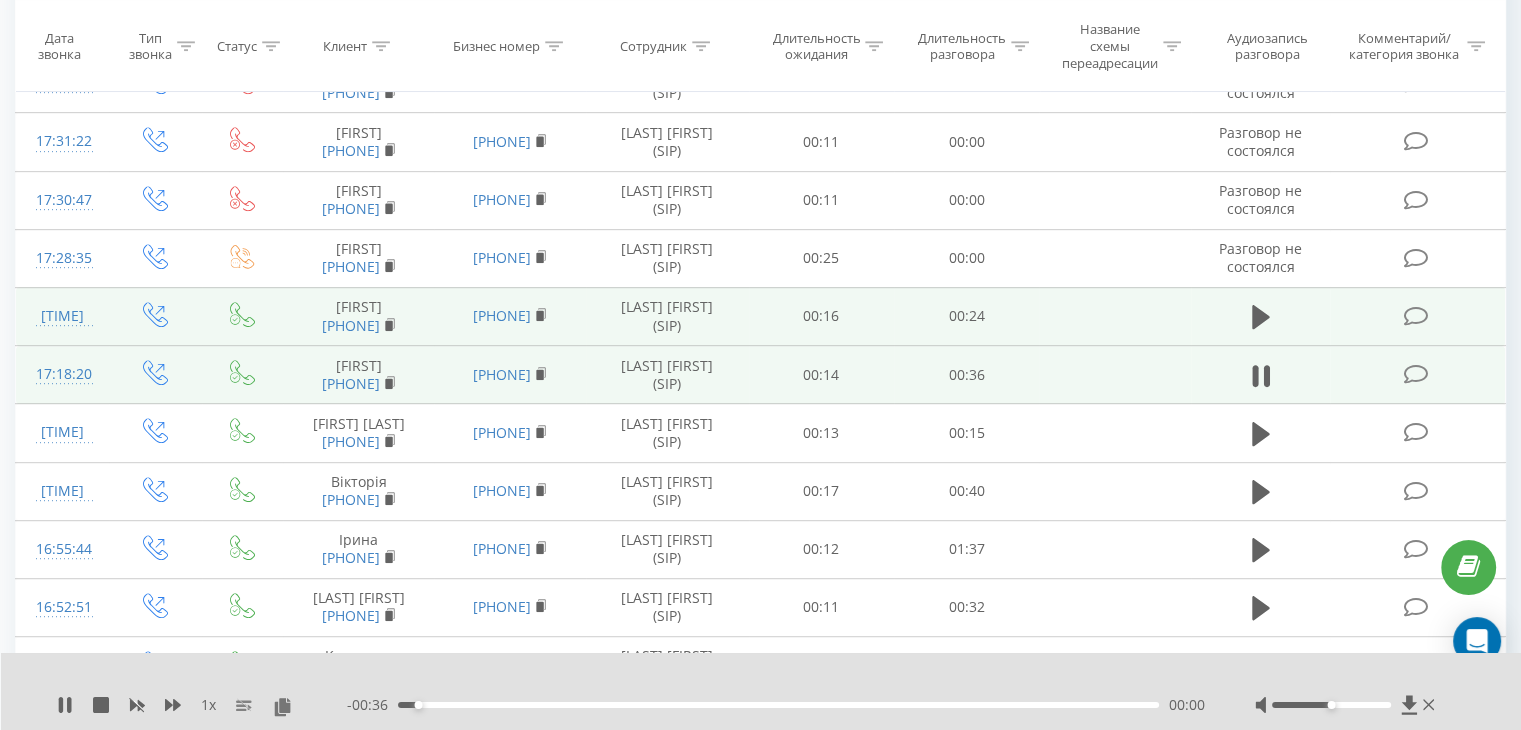 click on "- 00:36 00:00   00:00" at bounding box center [776, 705] 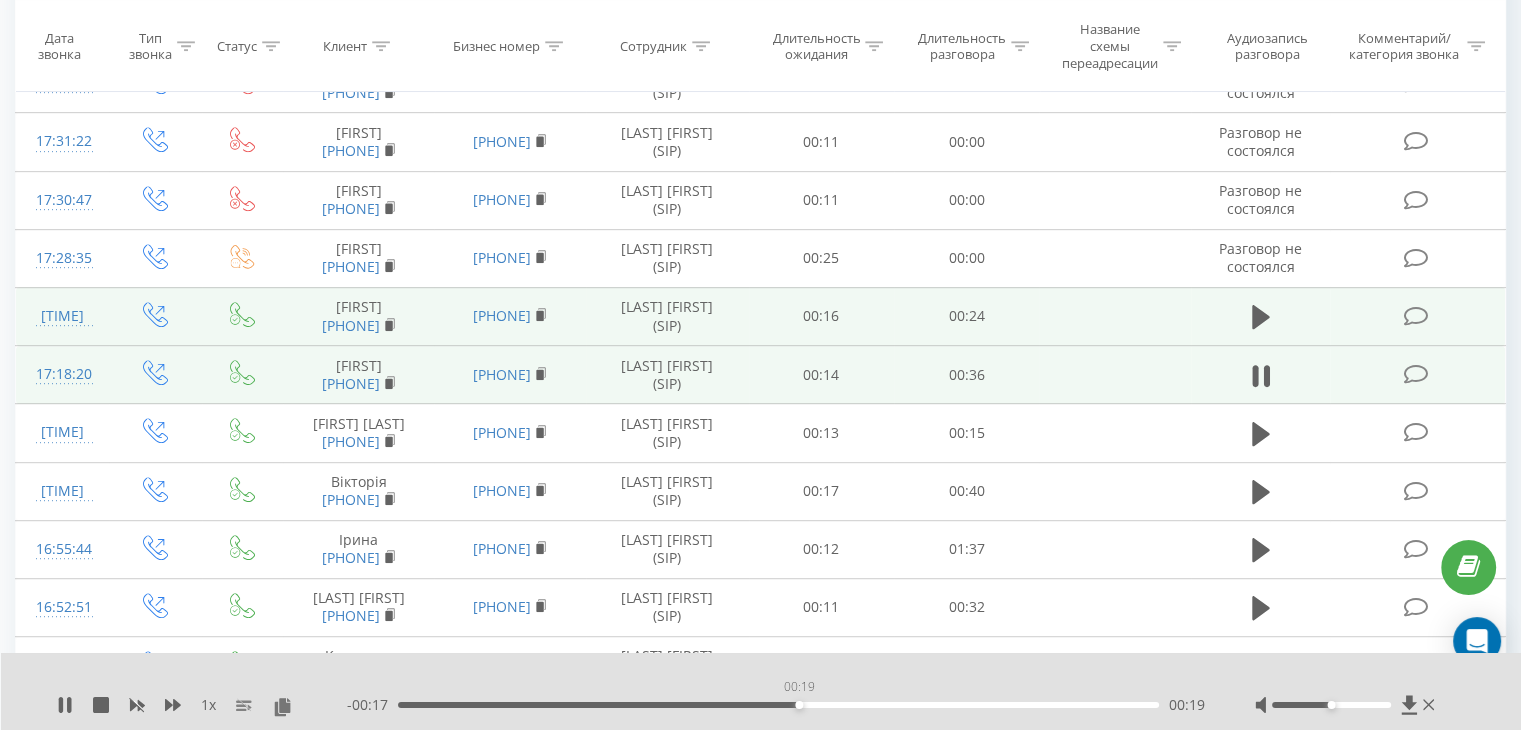 click on "00:19" at bounding box center [778, 705] 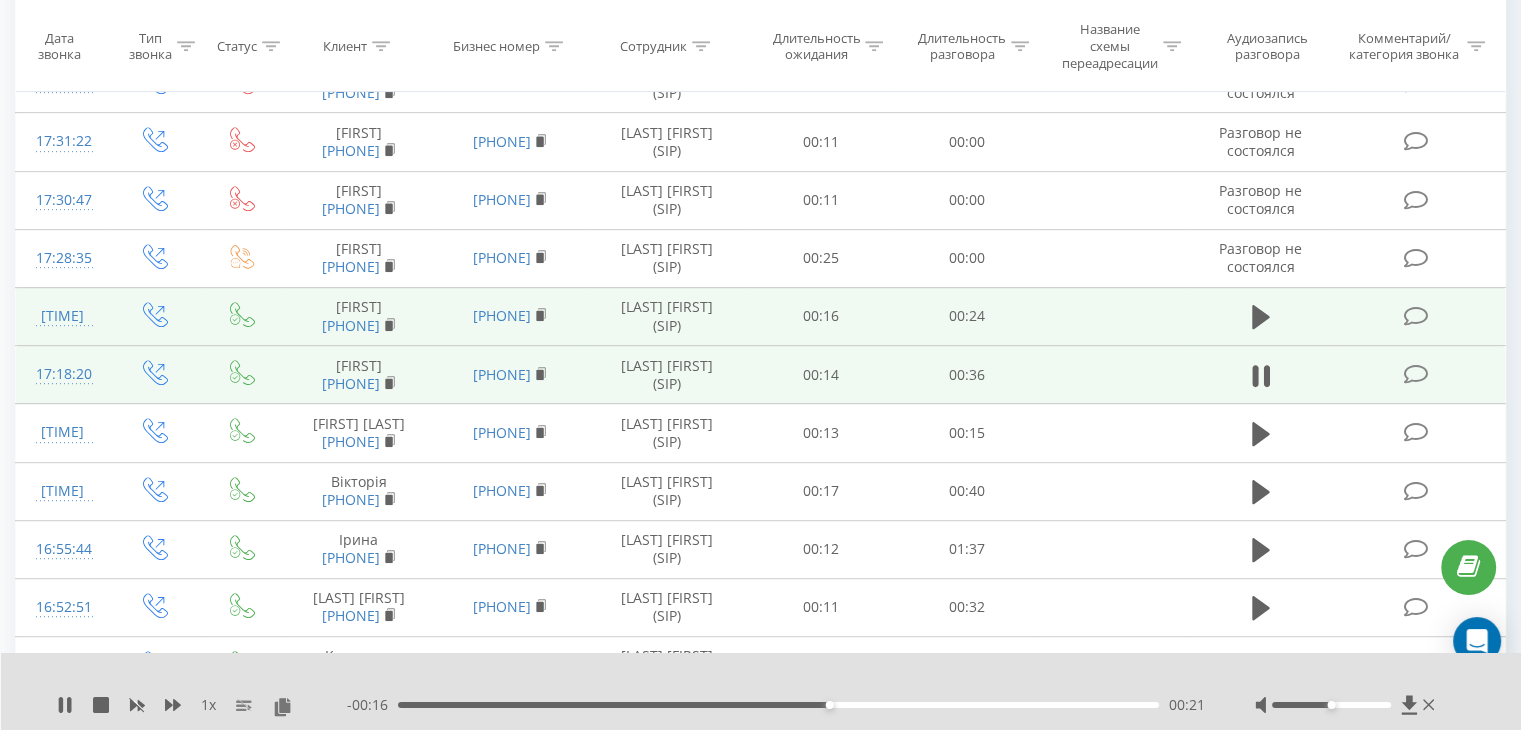 click on "00:21" at bounding box center [778, 705] 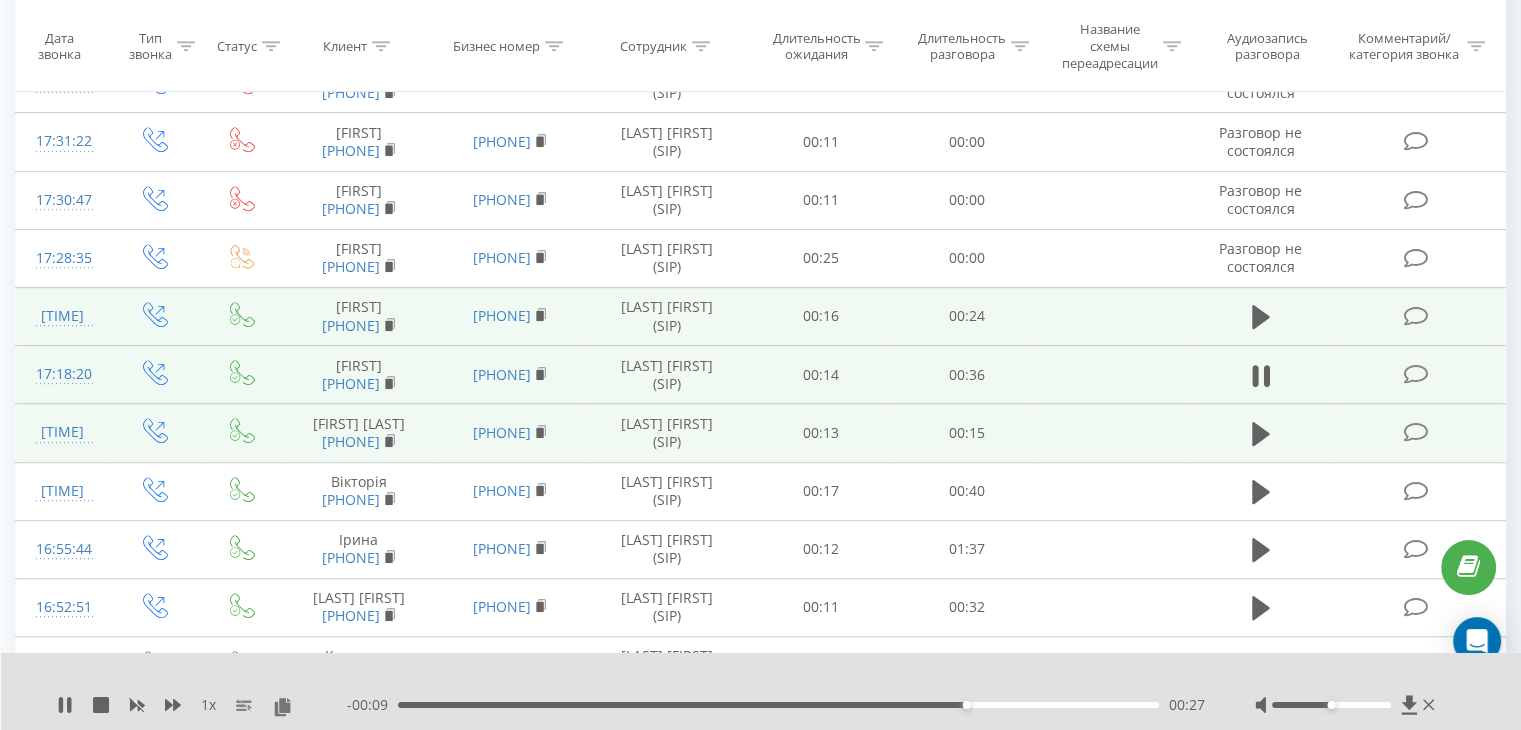 scroll, scrollTop: 1100, scrollLeft: 0, axis: vertical 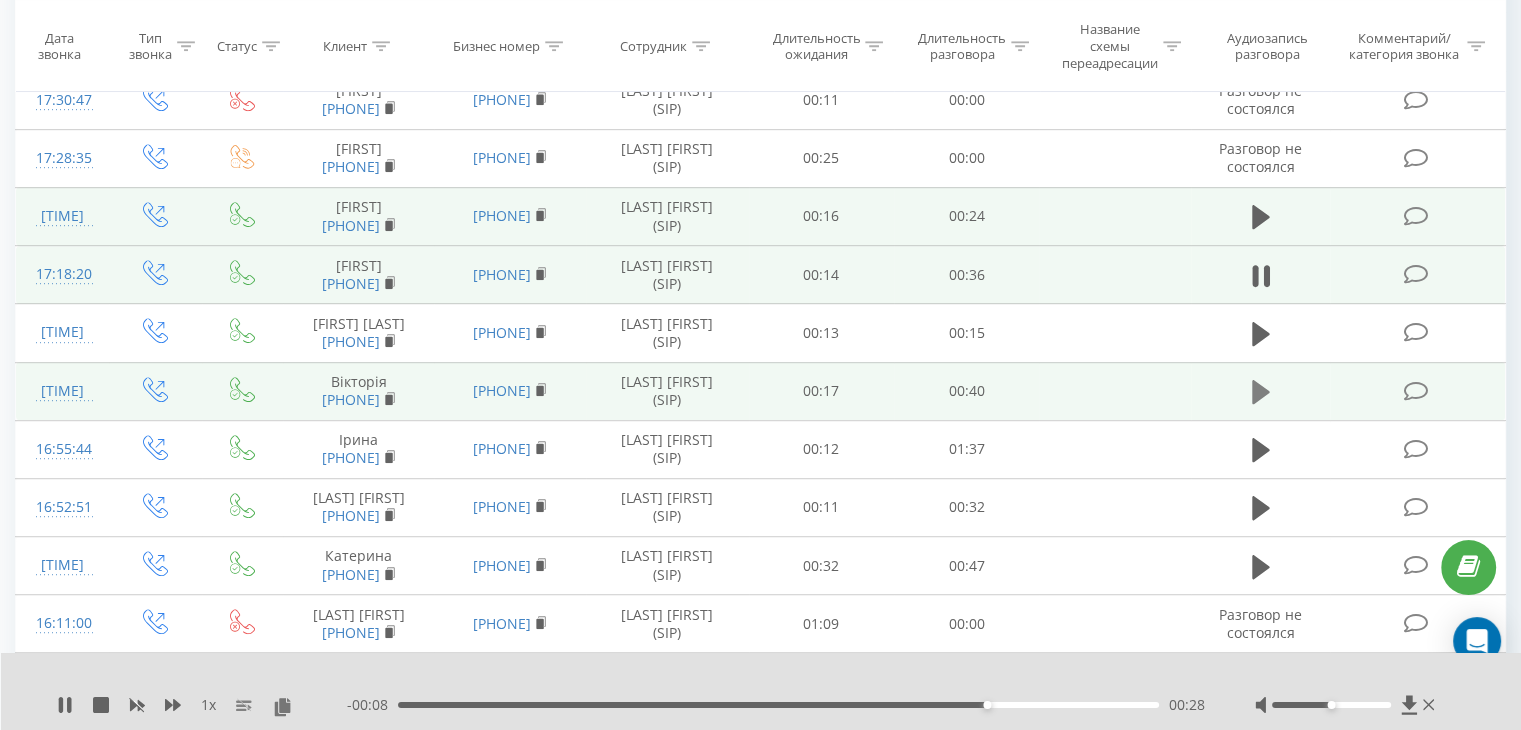click 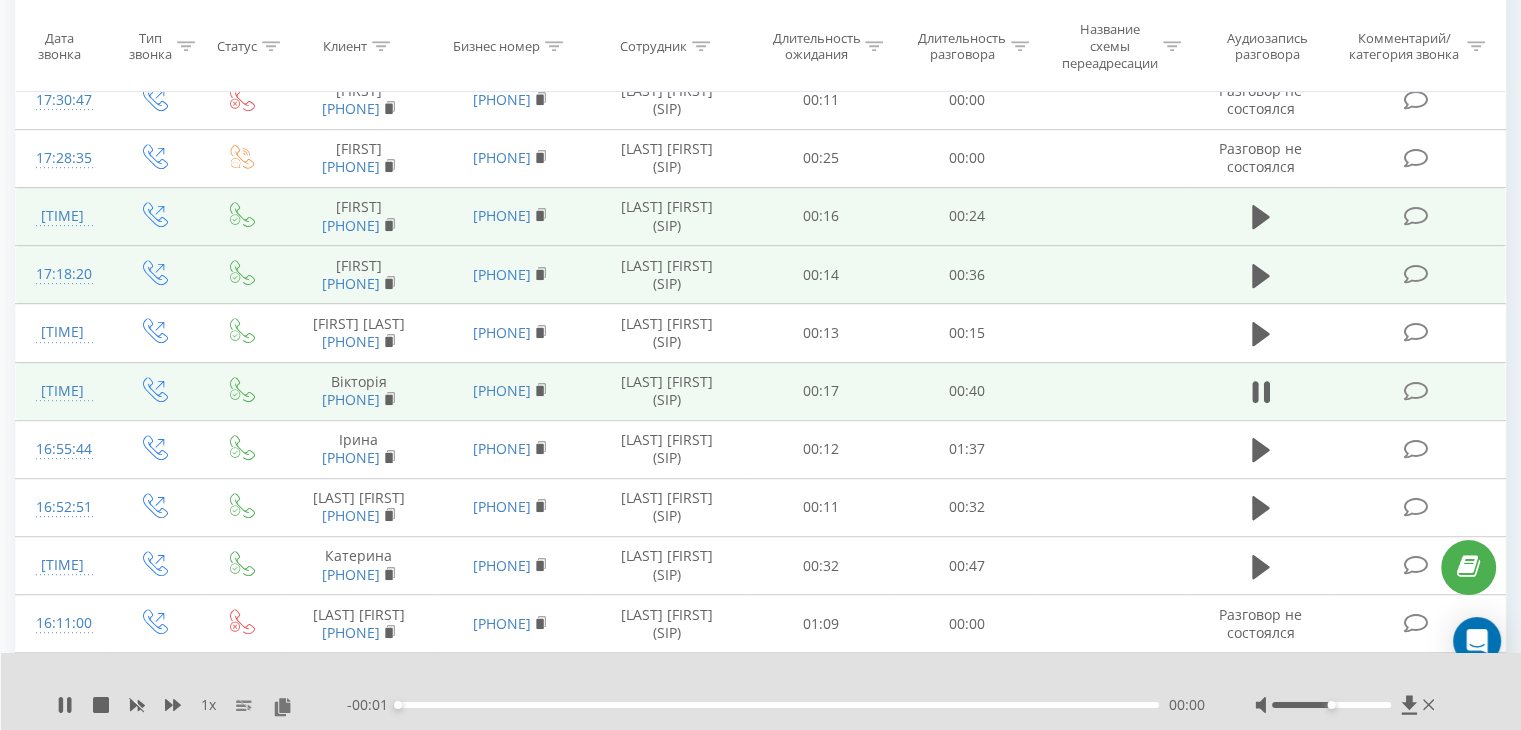 click on "00:00" at bounding box center (778, 705) 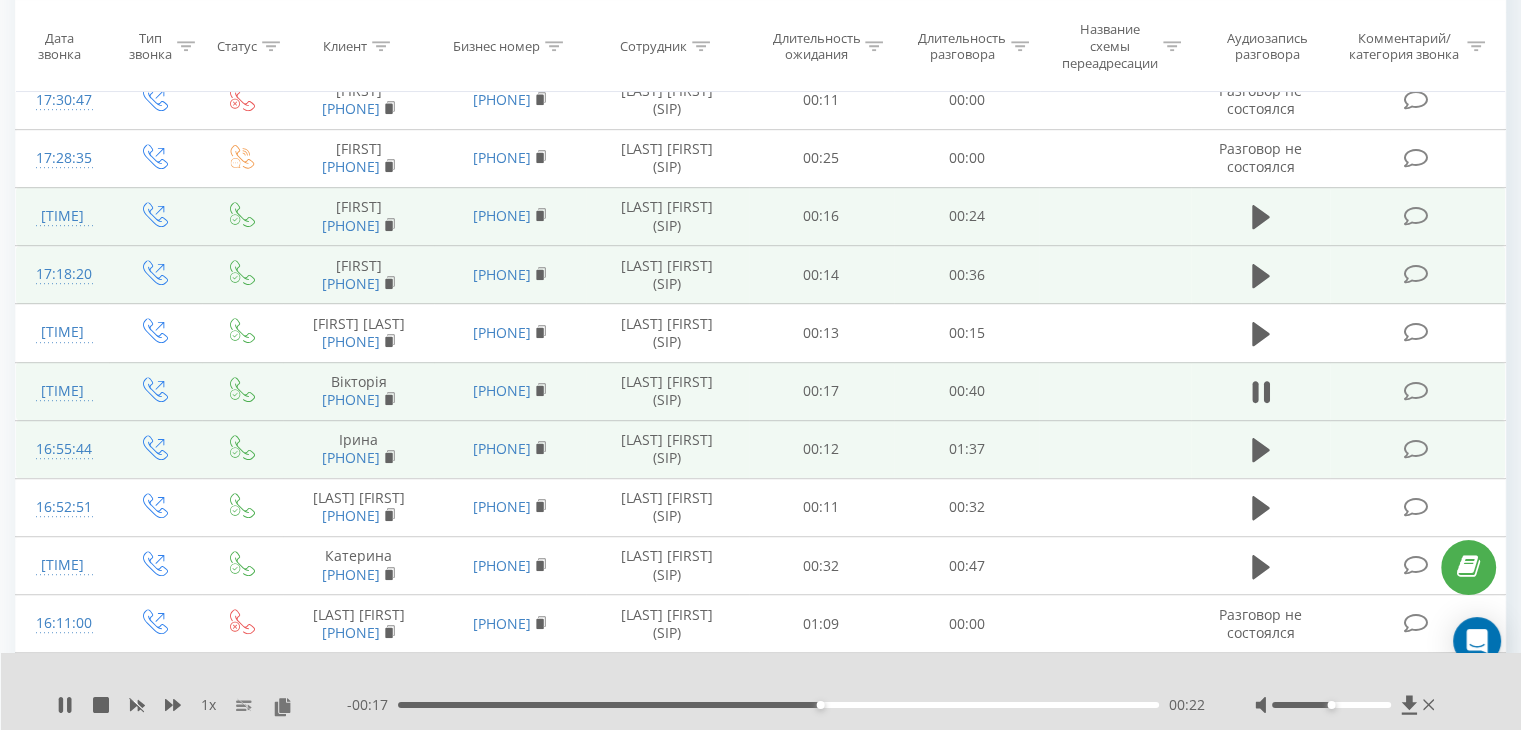 scroll, scrollTop: 1200, scrollLeft: 0, axis: vertical 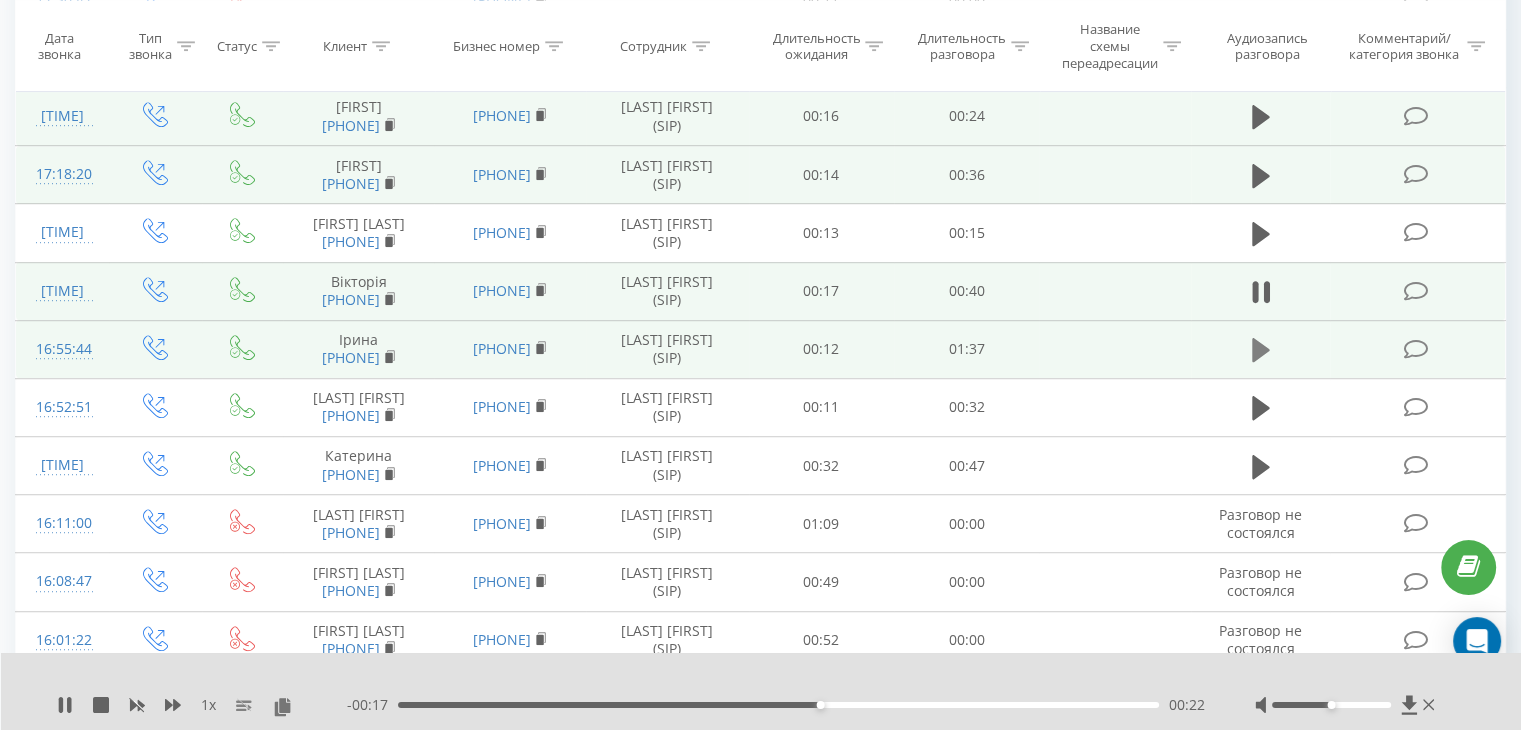 click 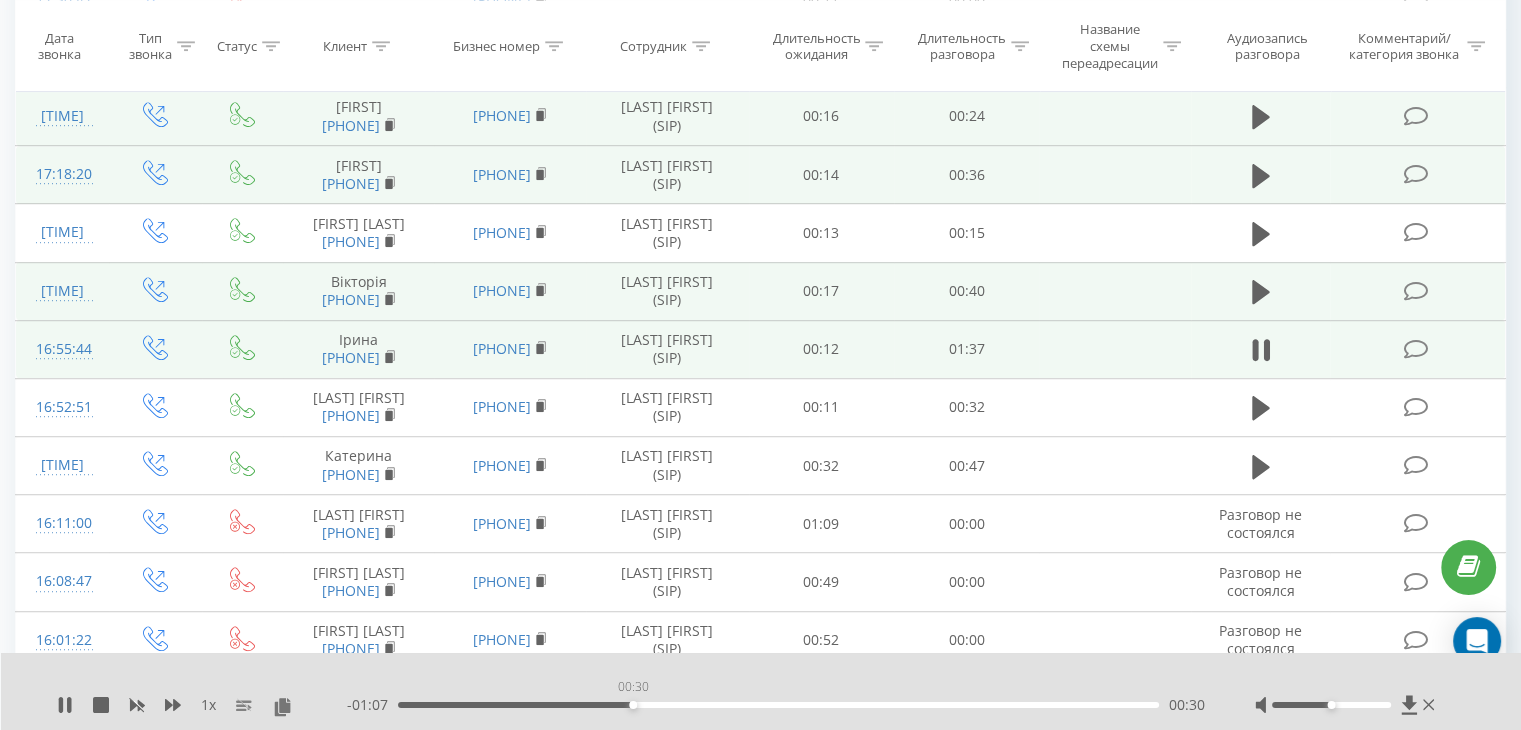 click on "00:30" at bounding box center [778, 705] 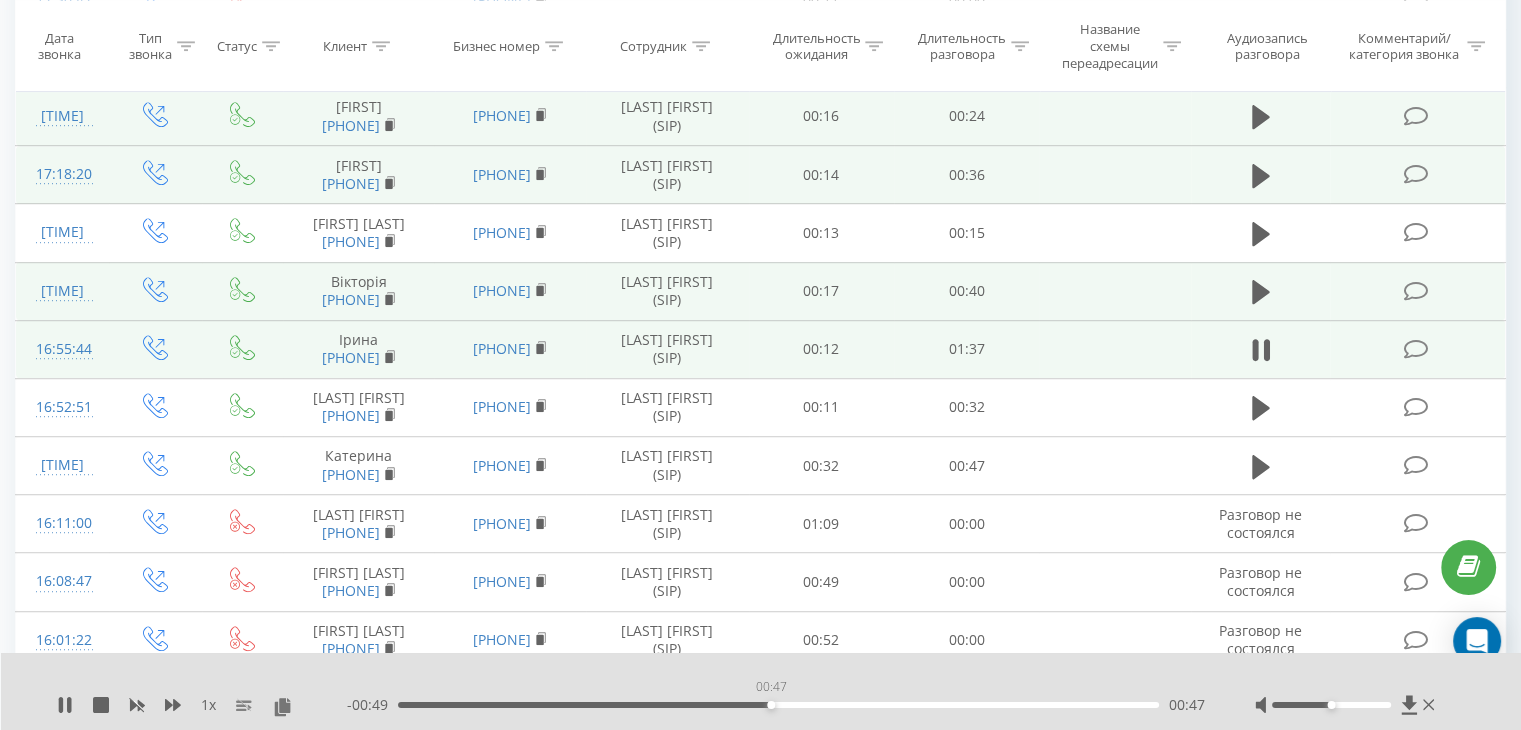 click on "00:47" at bounding box center [778, 705] 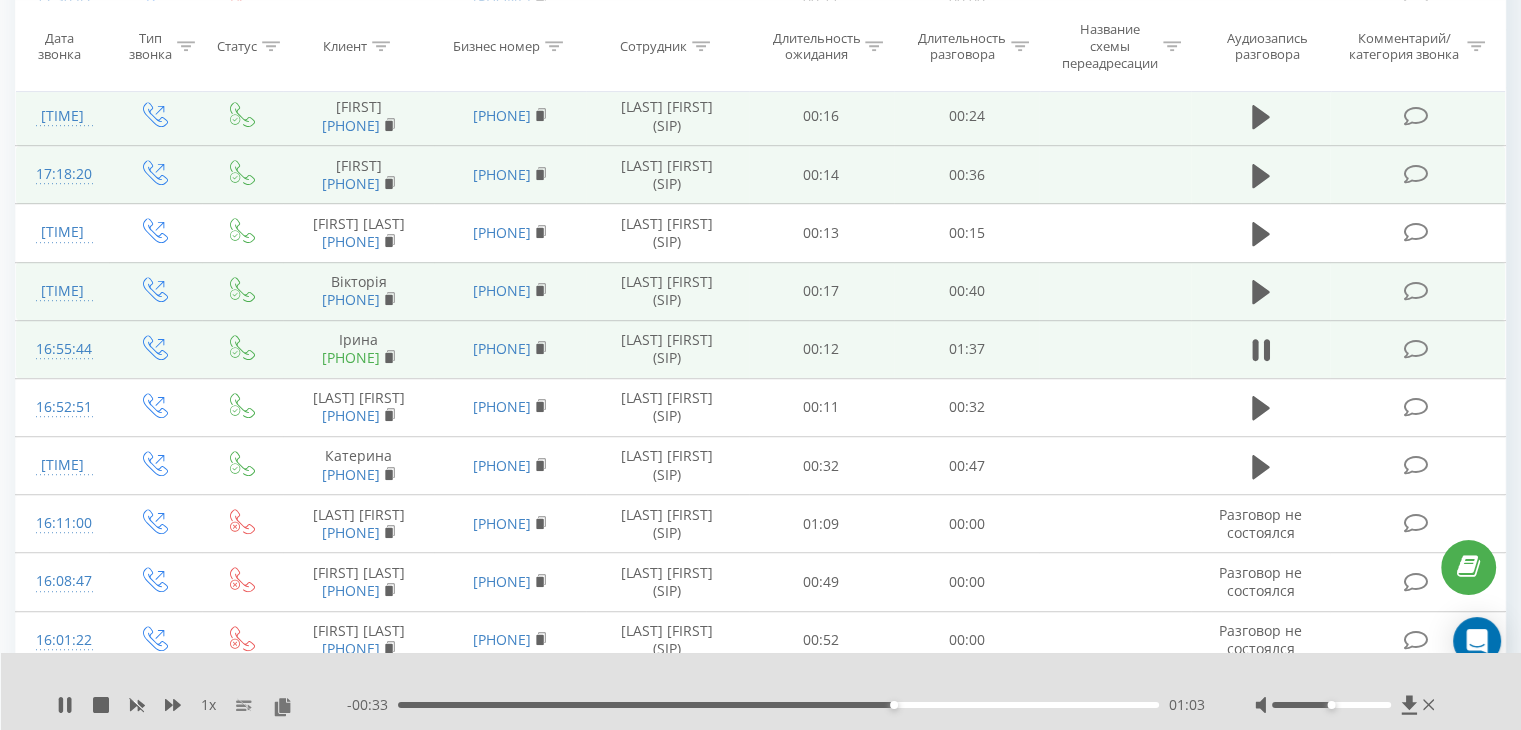 drag, startPoint x: 376, startPoint y: 512, endPoint x: 310, endPoint y: 514, distance: 66.0303 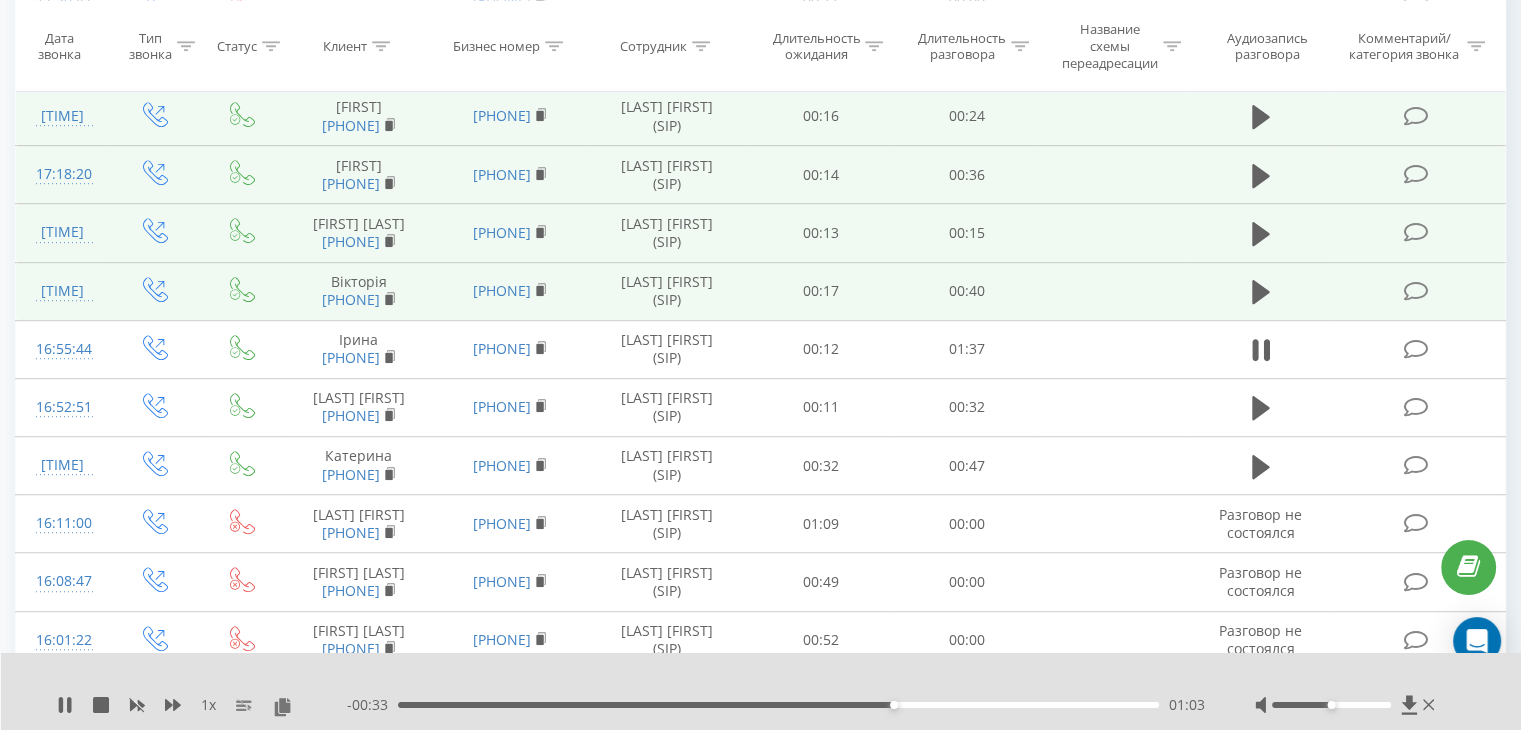 copy on "[PHONE]" 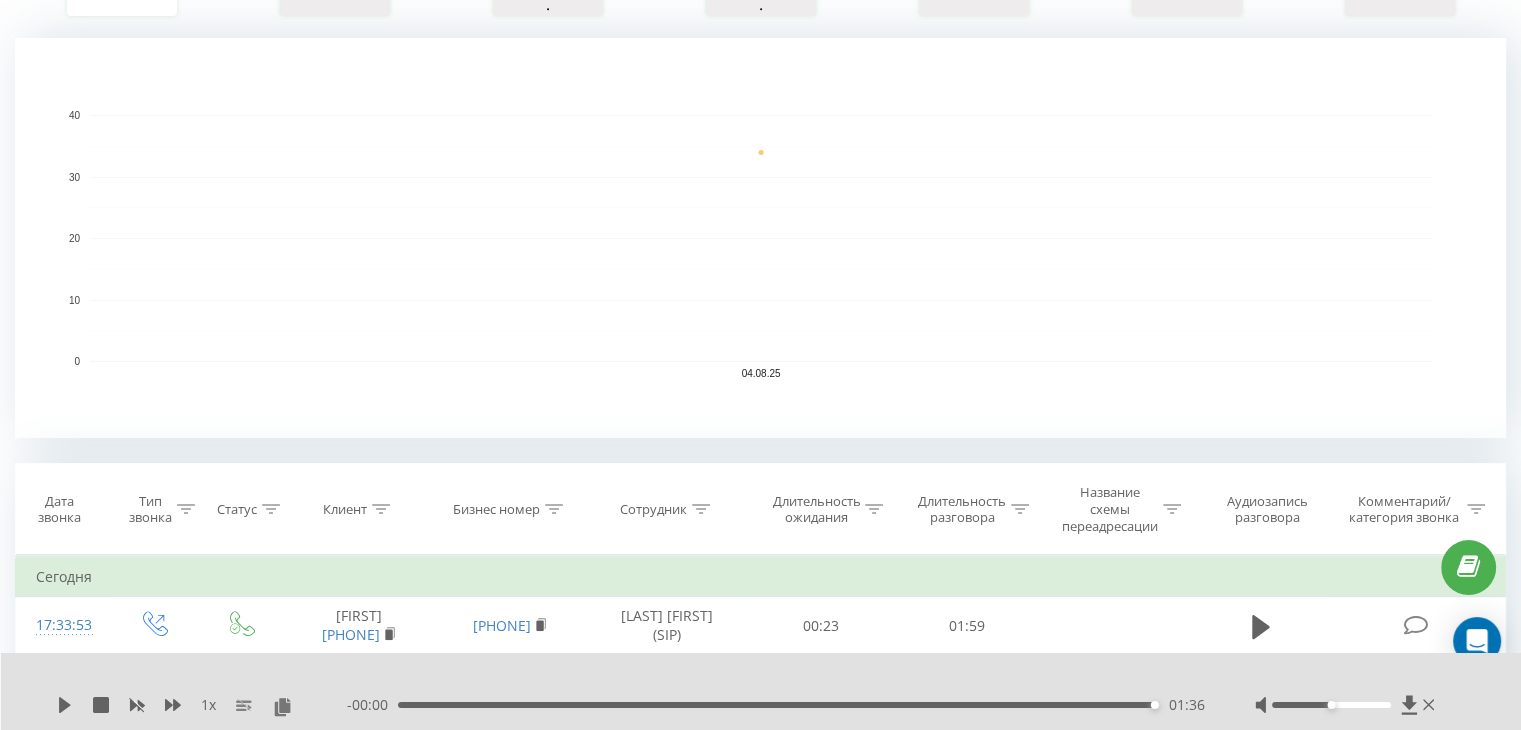 scroll, scrollTop: 0, scrollLeft: 0, axis: both 